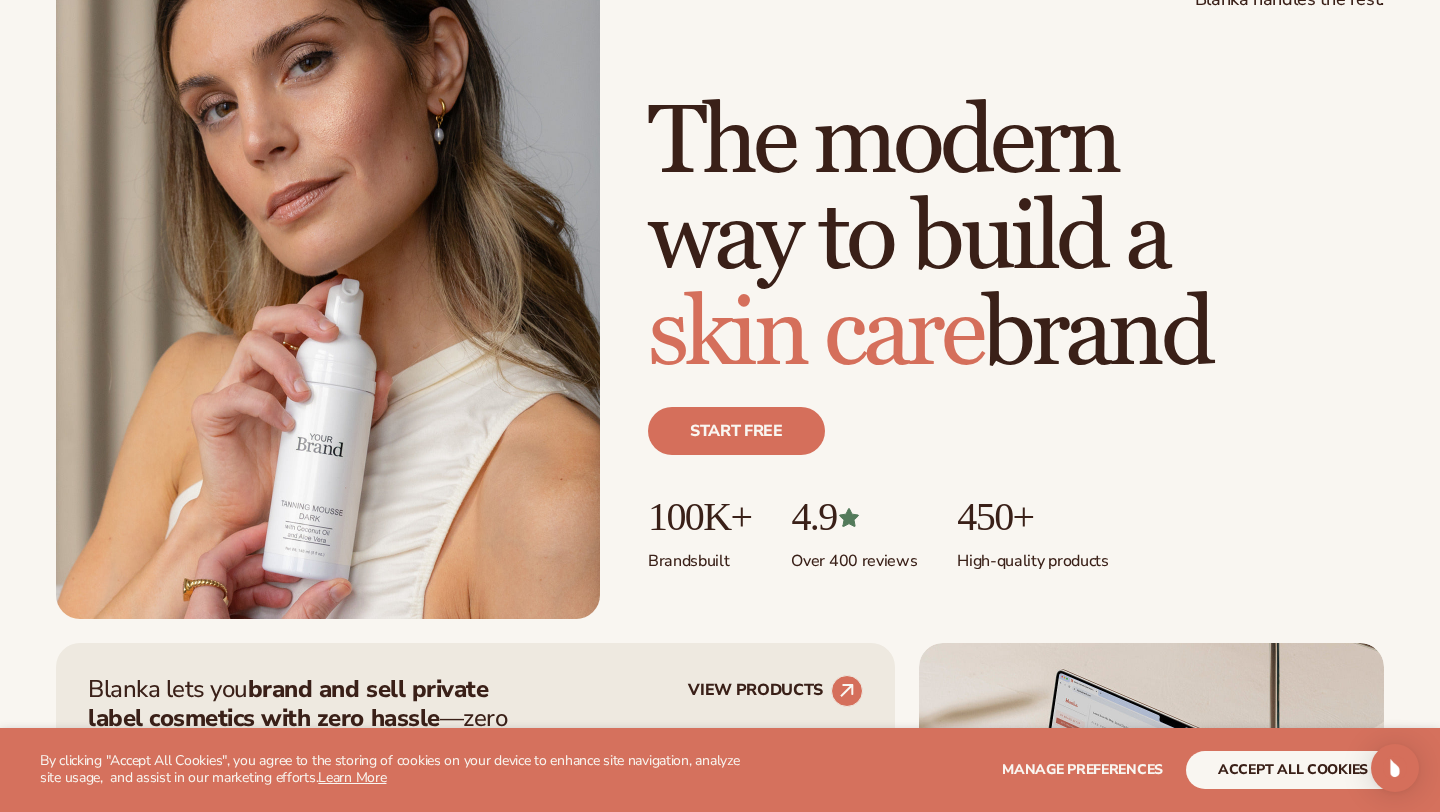scroll, scrollTop: 190, scrollLeft: 0, axis: vertical 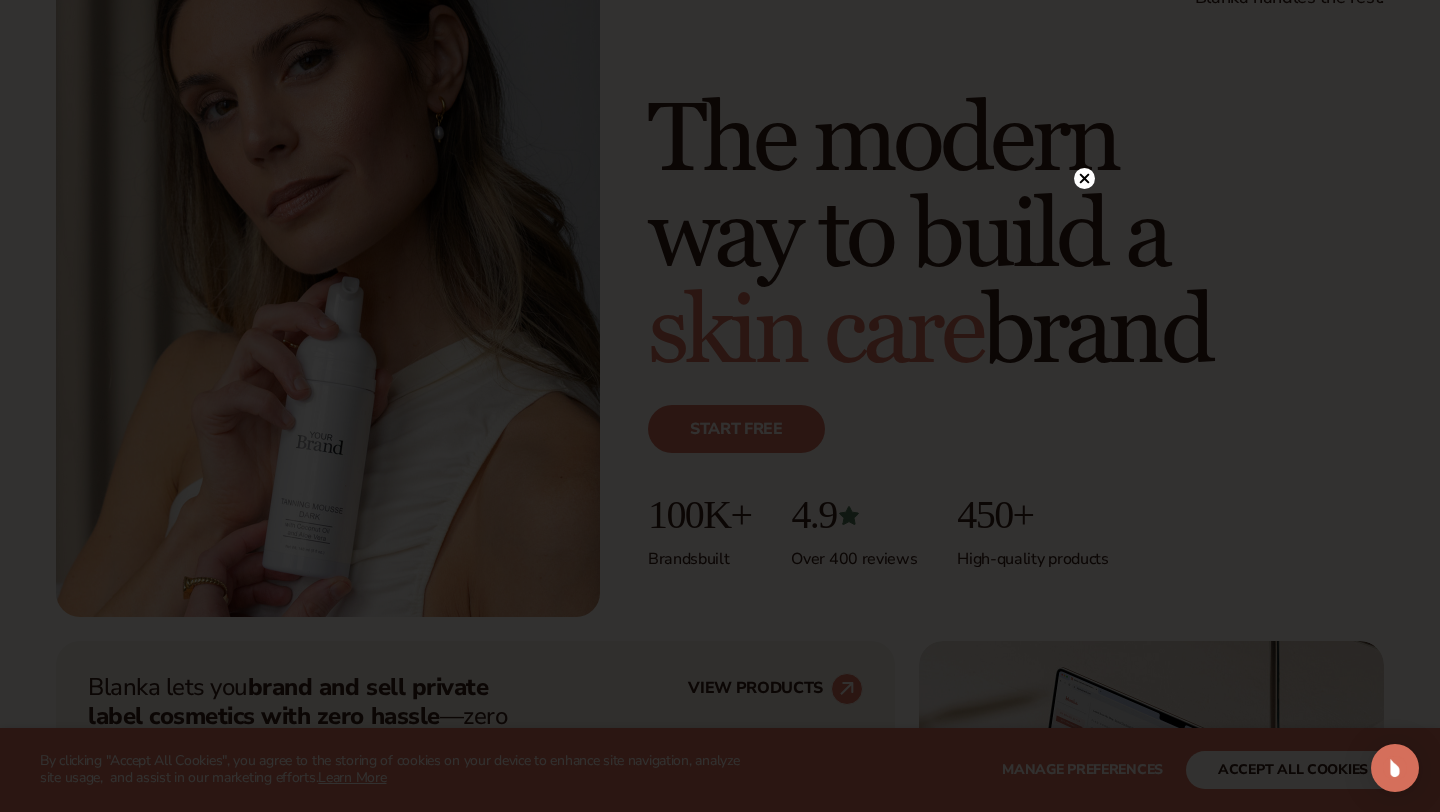 click 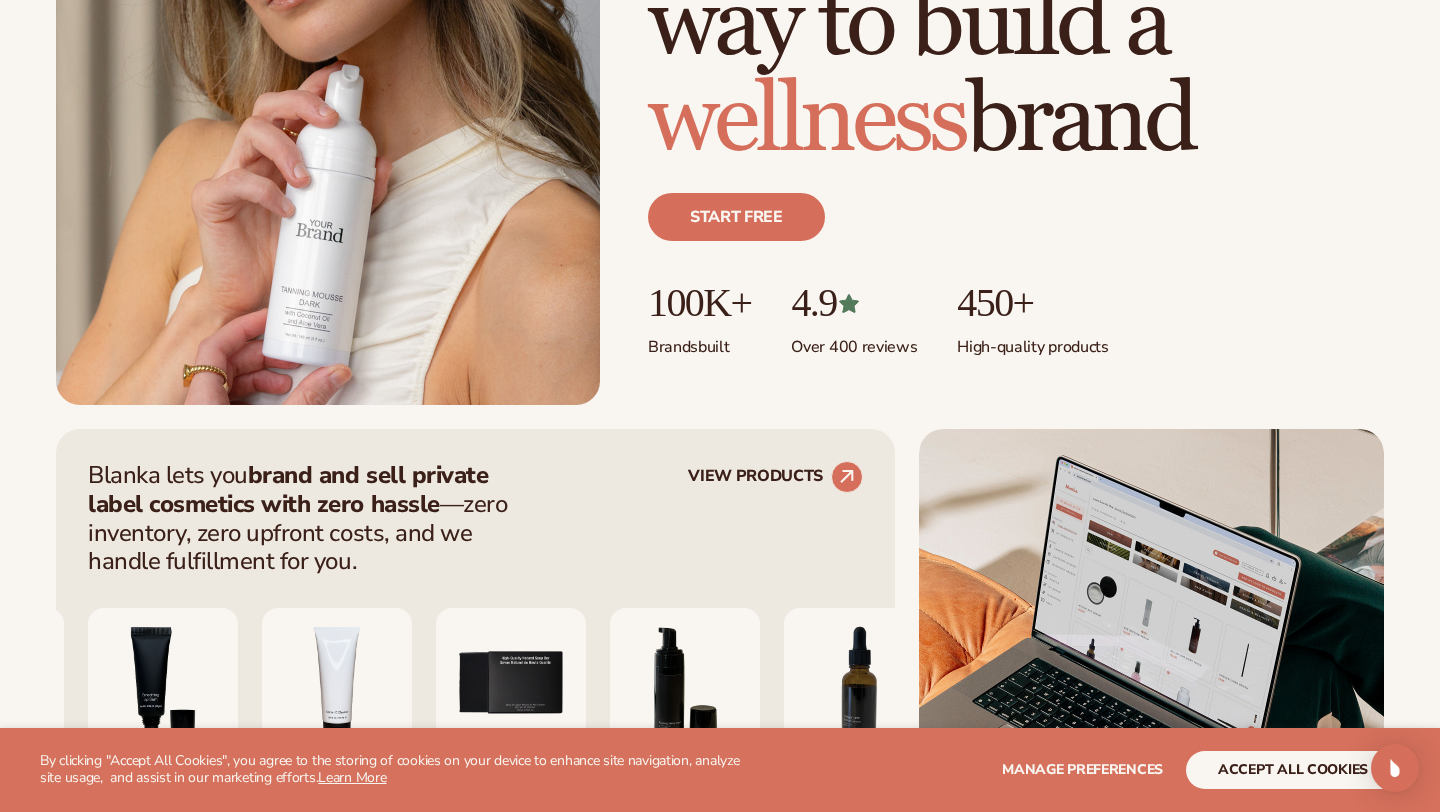scroll, scrollTop: 440, scrollLeft: 0, axis: vertical 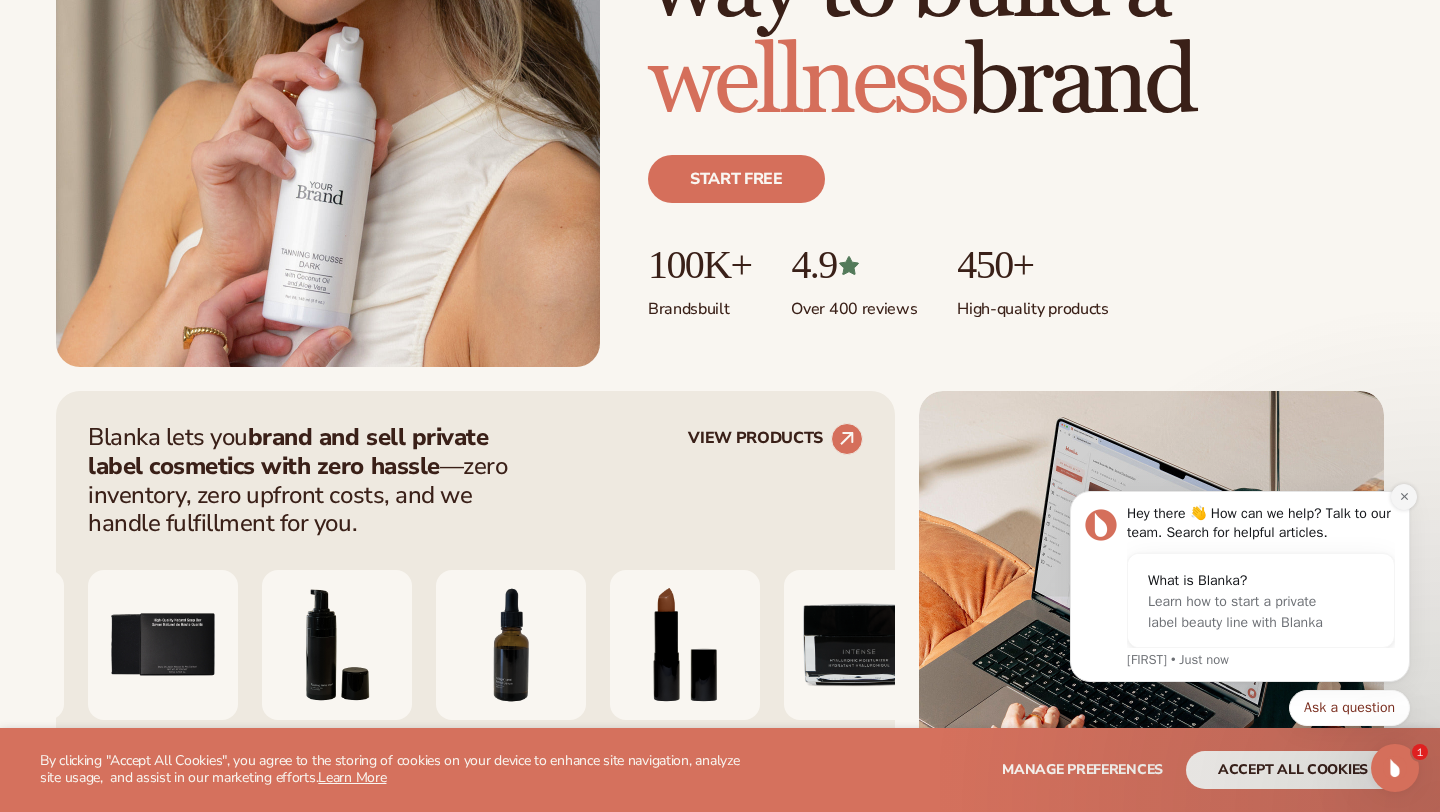 click 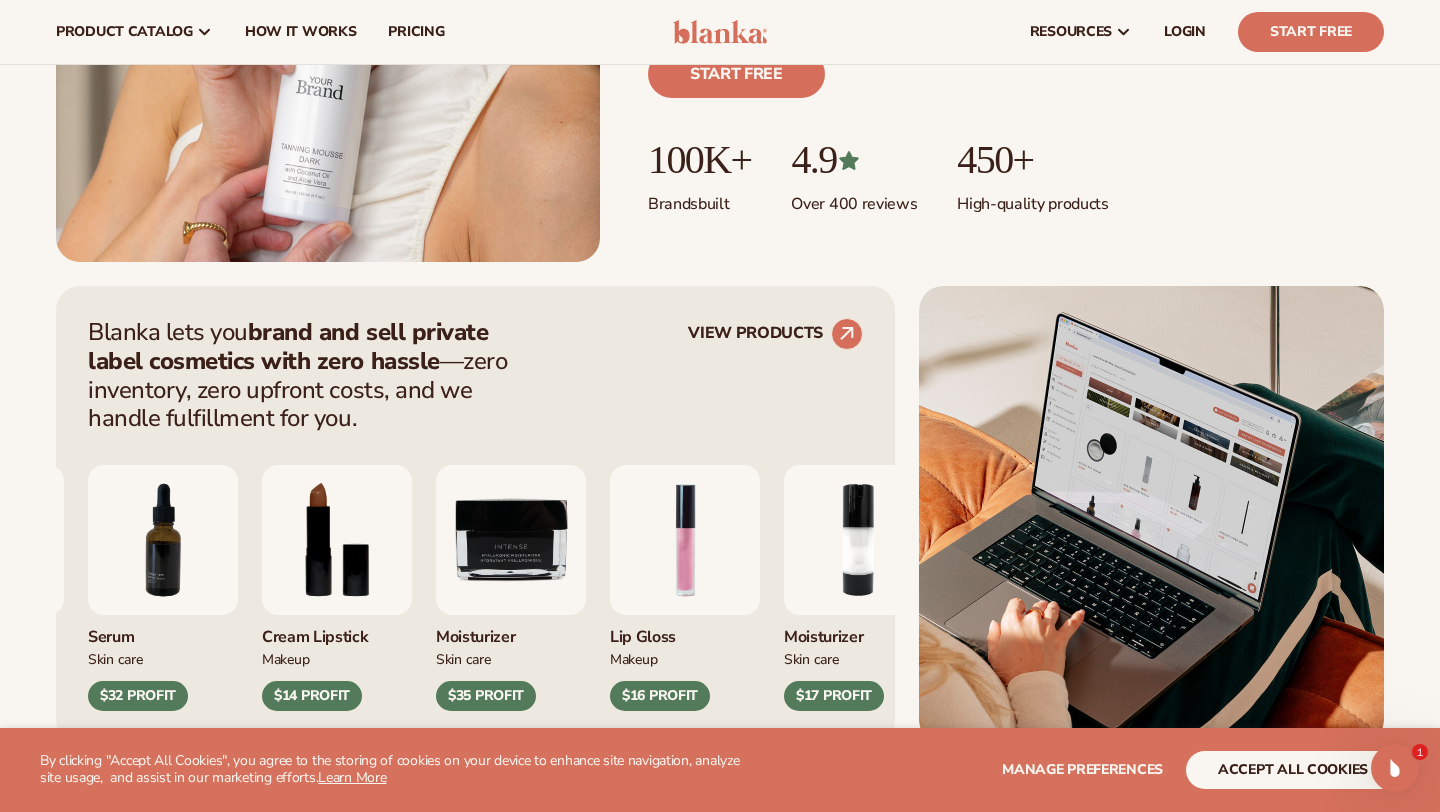 scroll, scrollTop: 0, scrollLeft: 0, axis: both 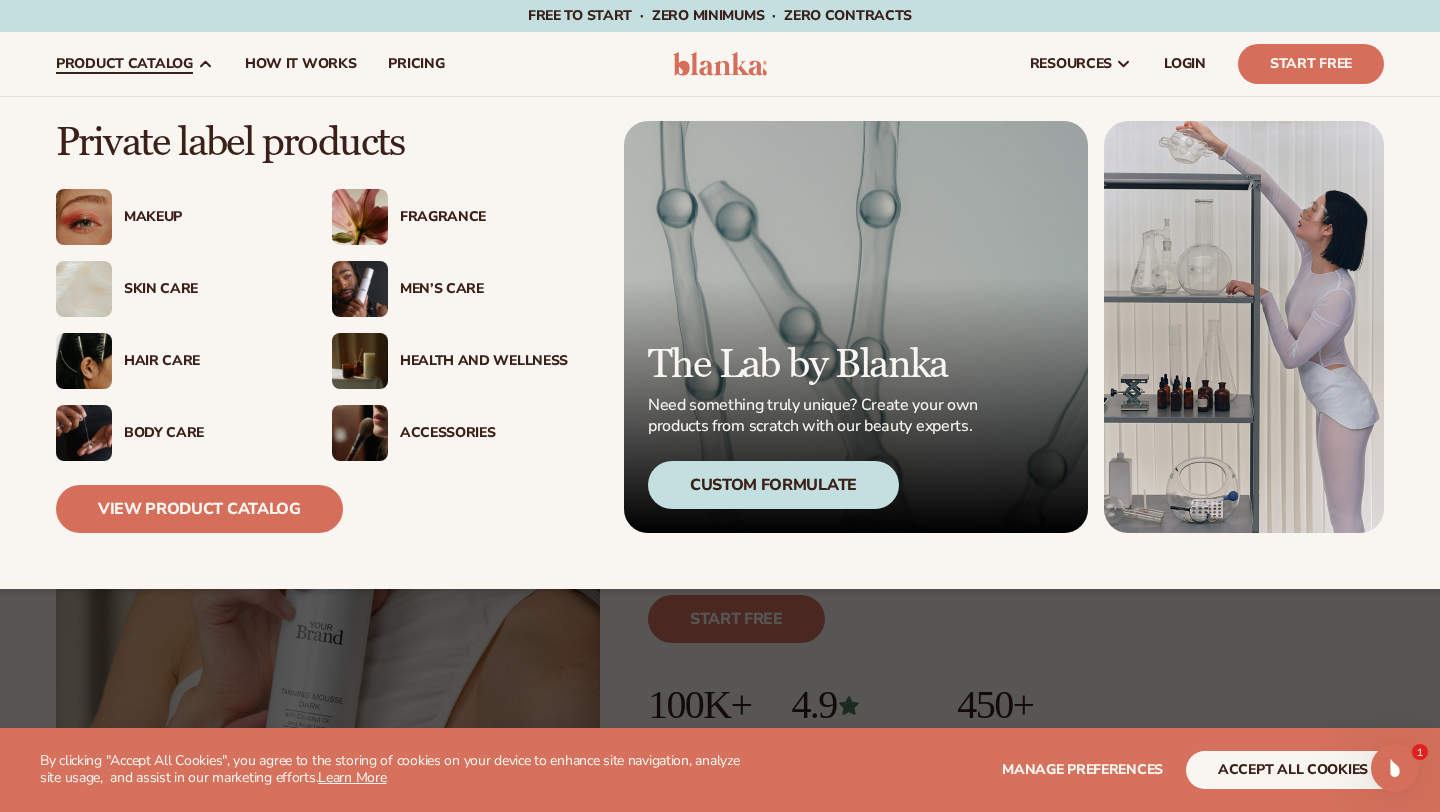 click on "Health And Wellness" at bounding box center (484, 361) 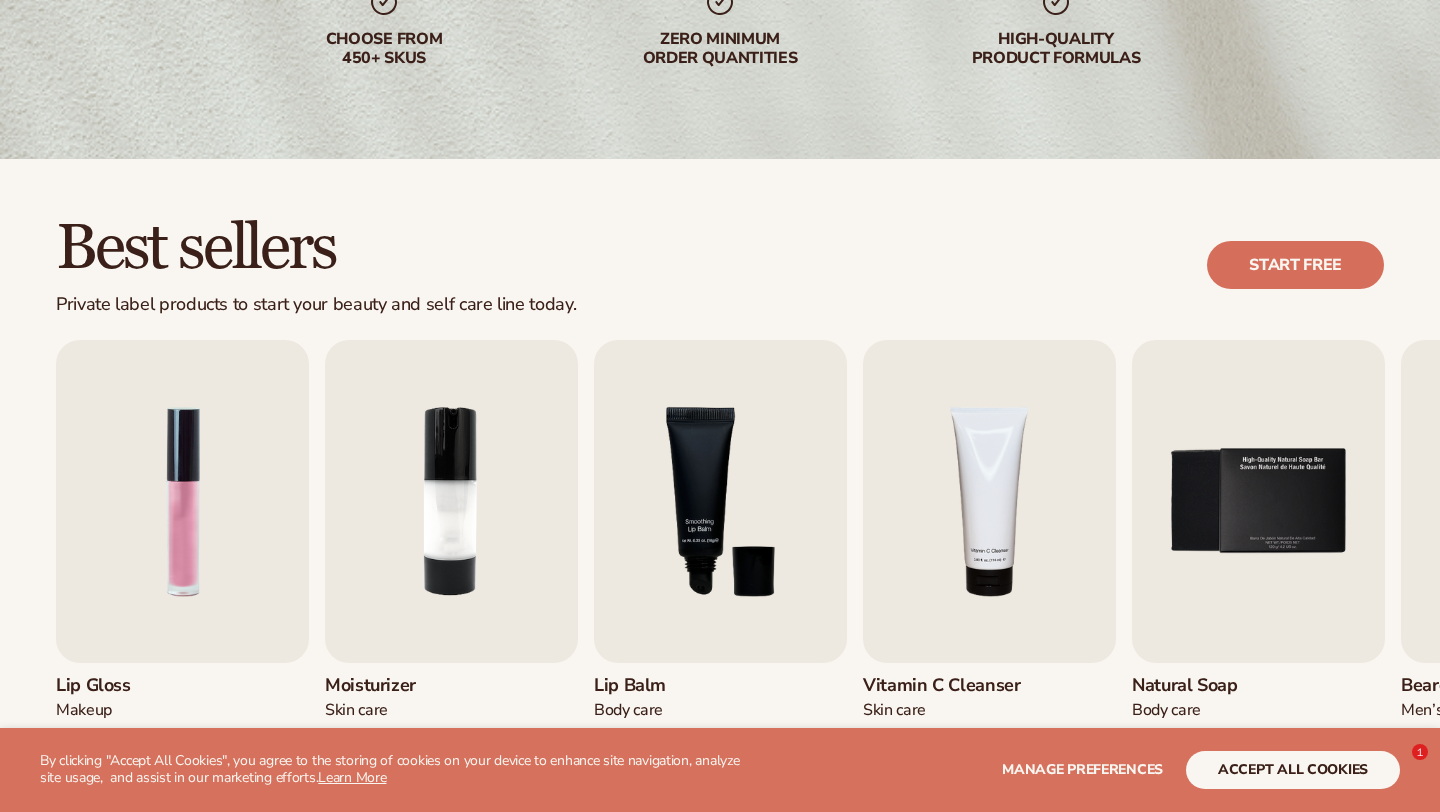 scroll, scrollTop: 401, scrollLeft: 0, axis: vertical 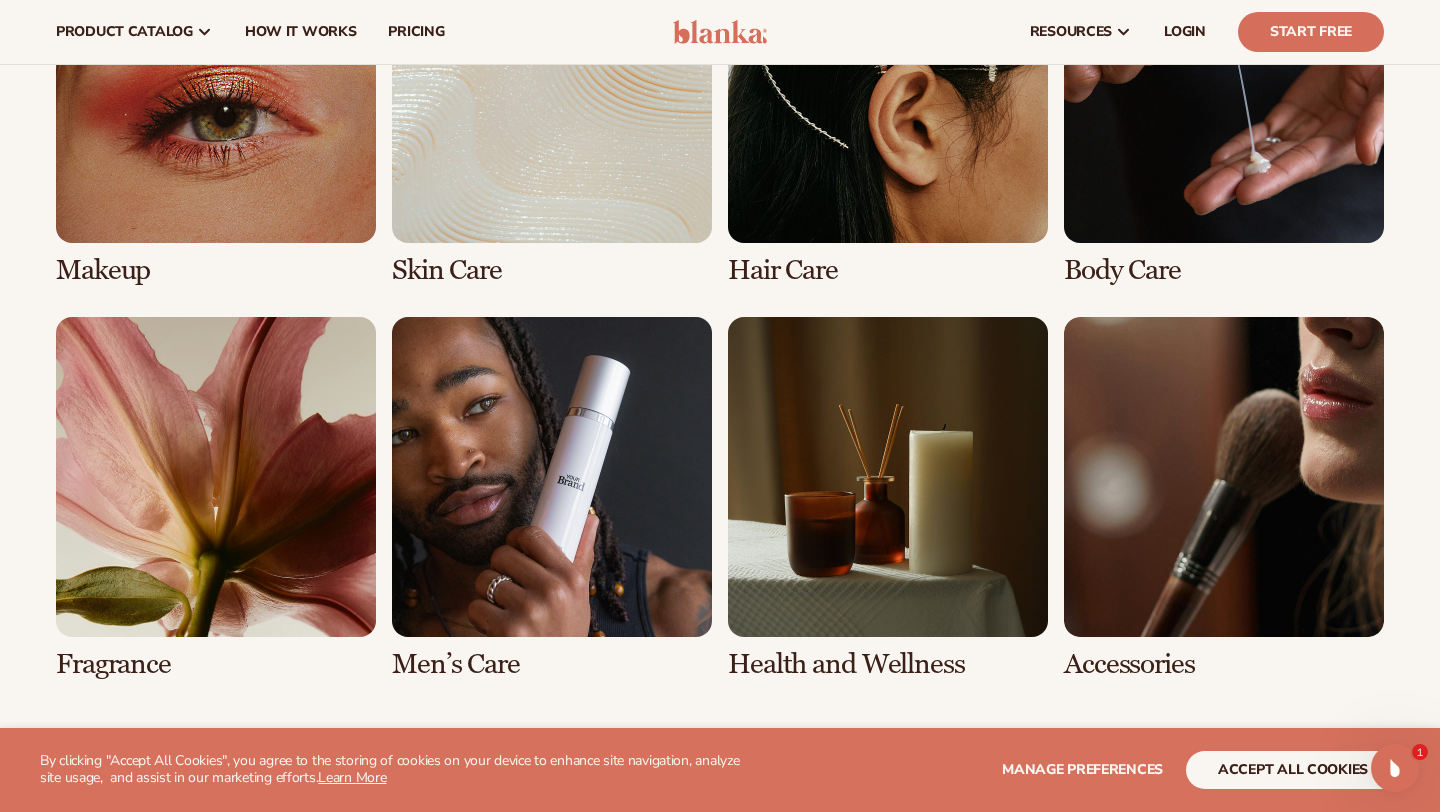 click at bounding box center (888, 498) 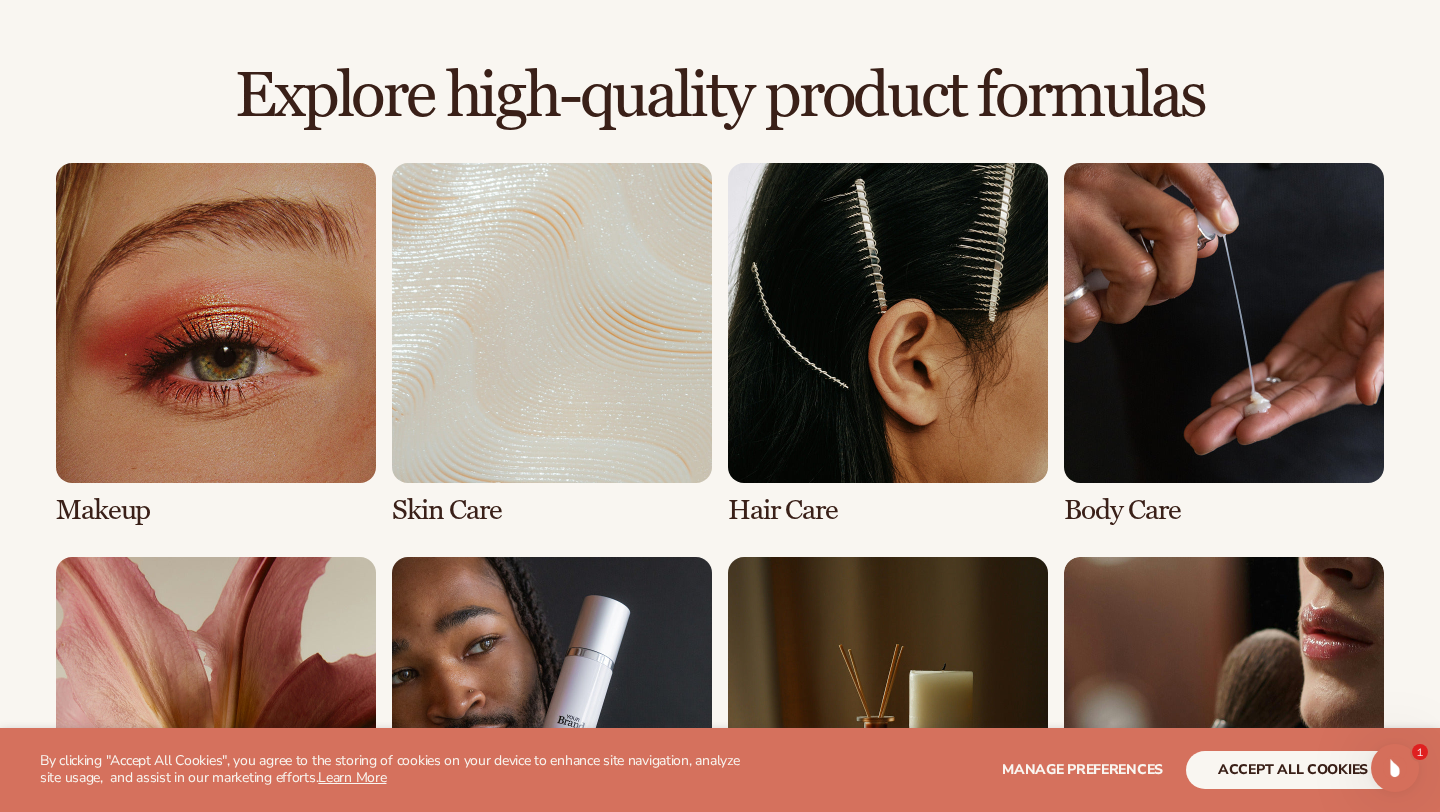scroll, scrollTop: 1378, scrollLeft: 0, axis: vertical 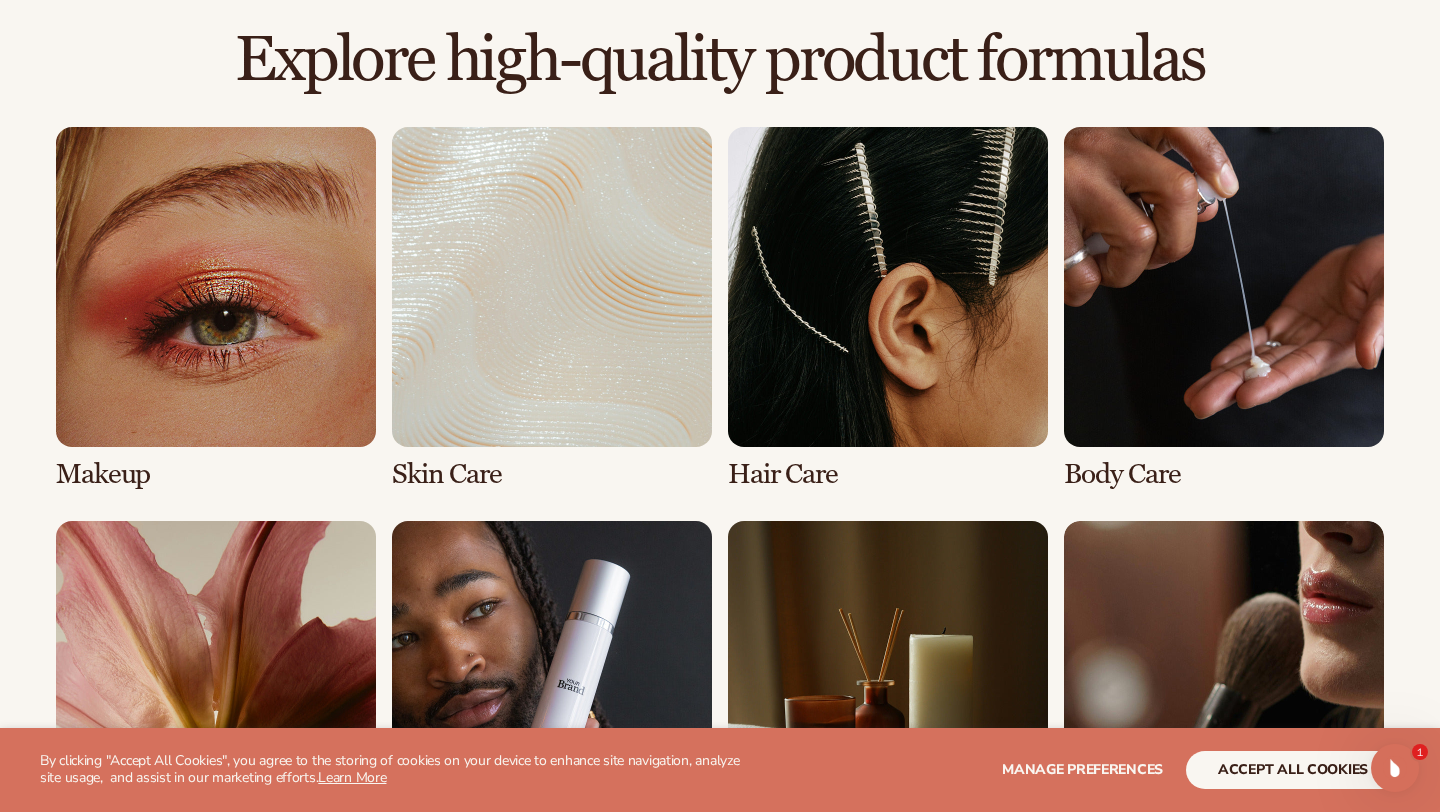 click at bounding box center [888, 308] 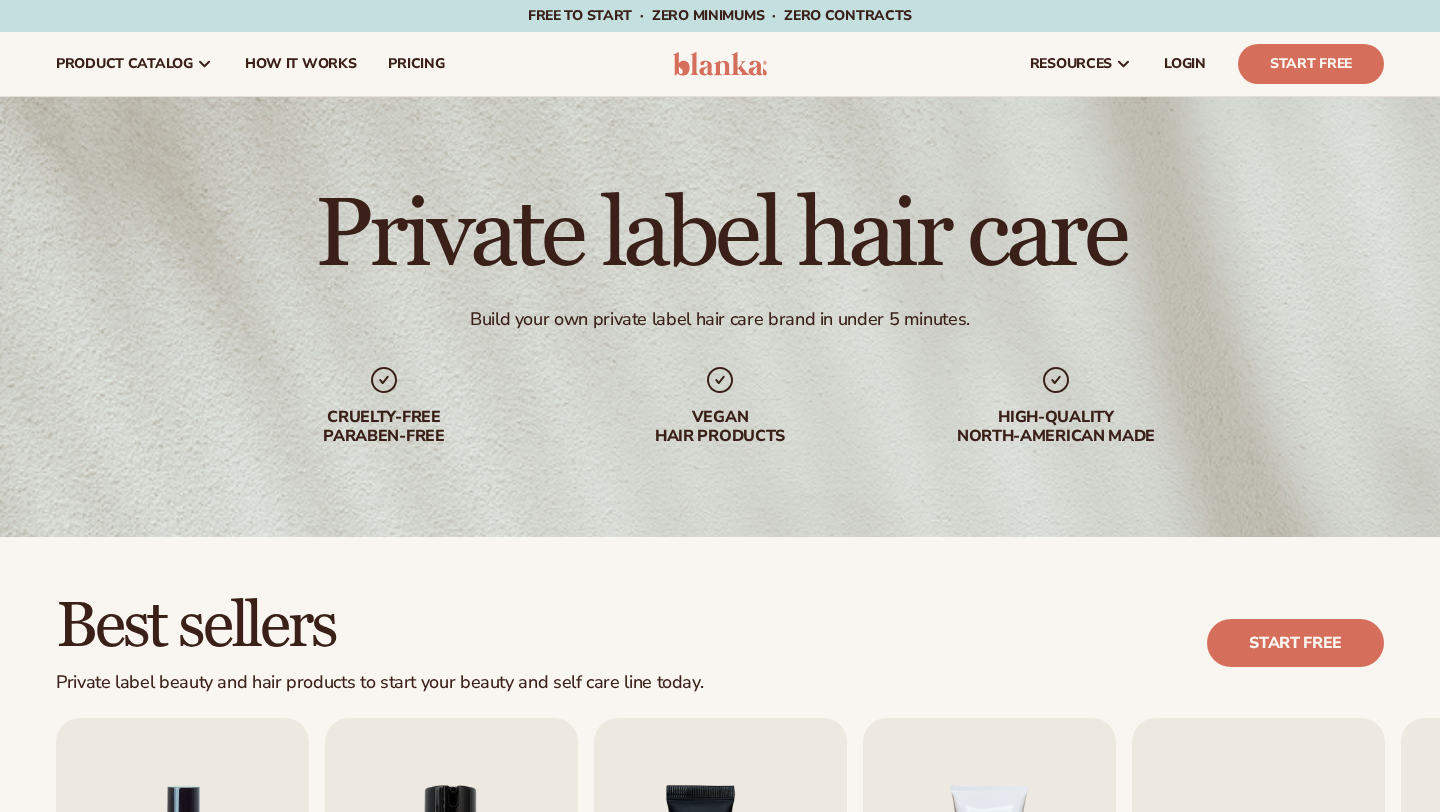scroll, scrollTop: 0, scrollLeft: 0, axis: both 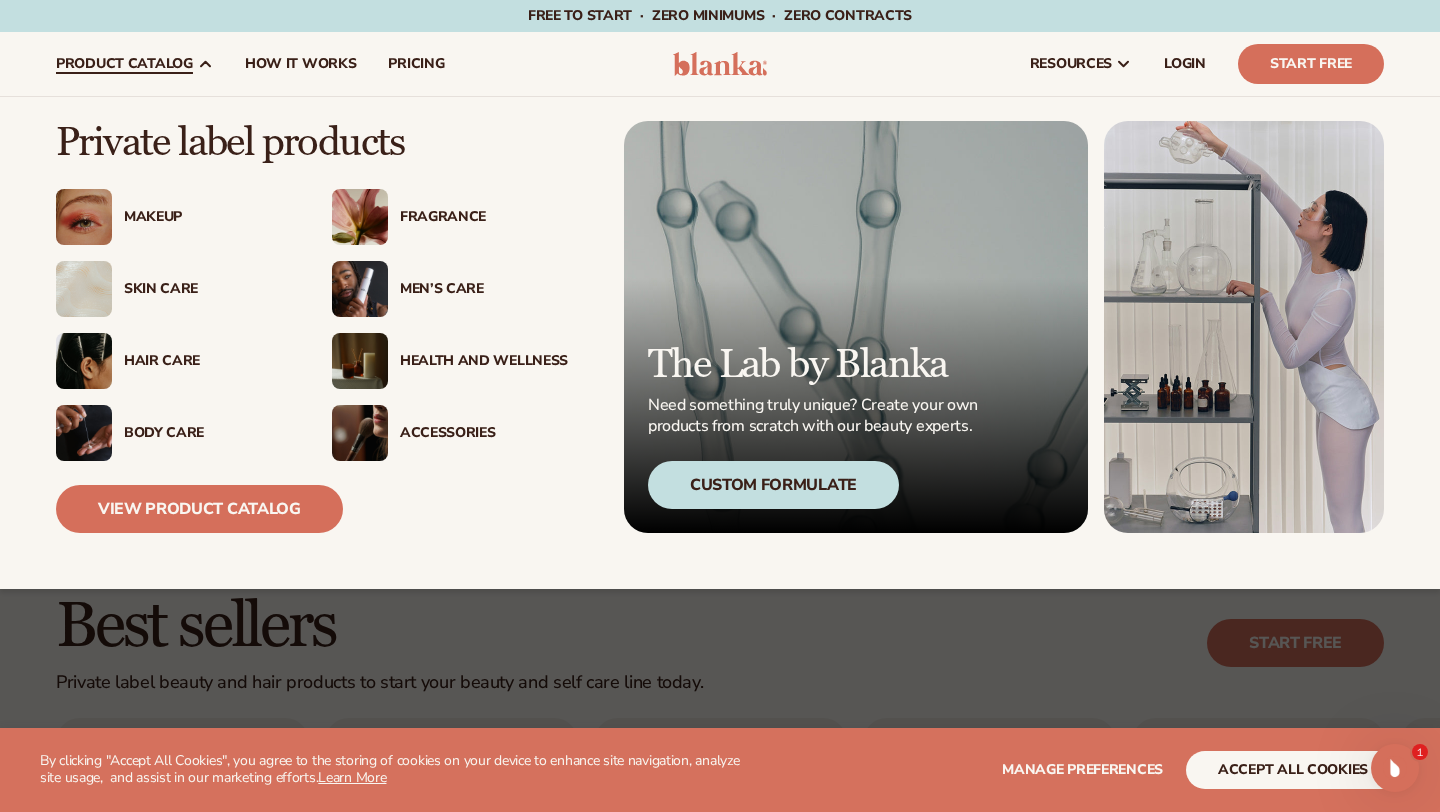 click on "Body Care" at bounding box center (208, 433) 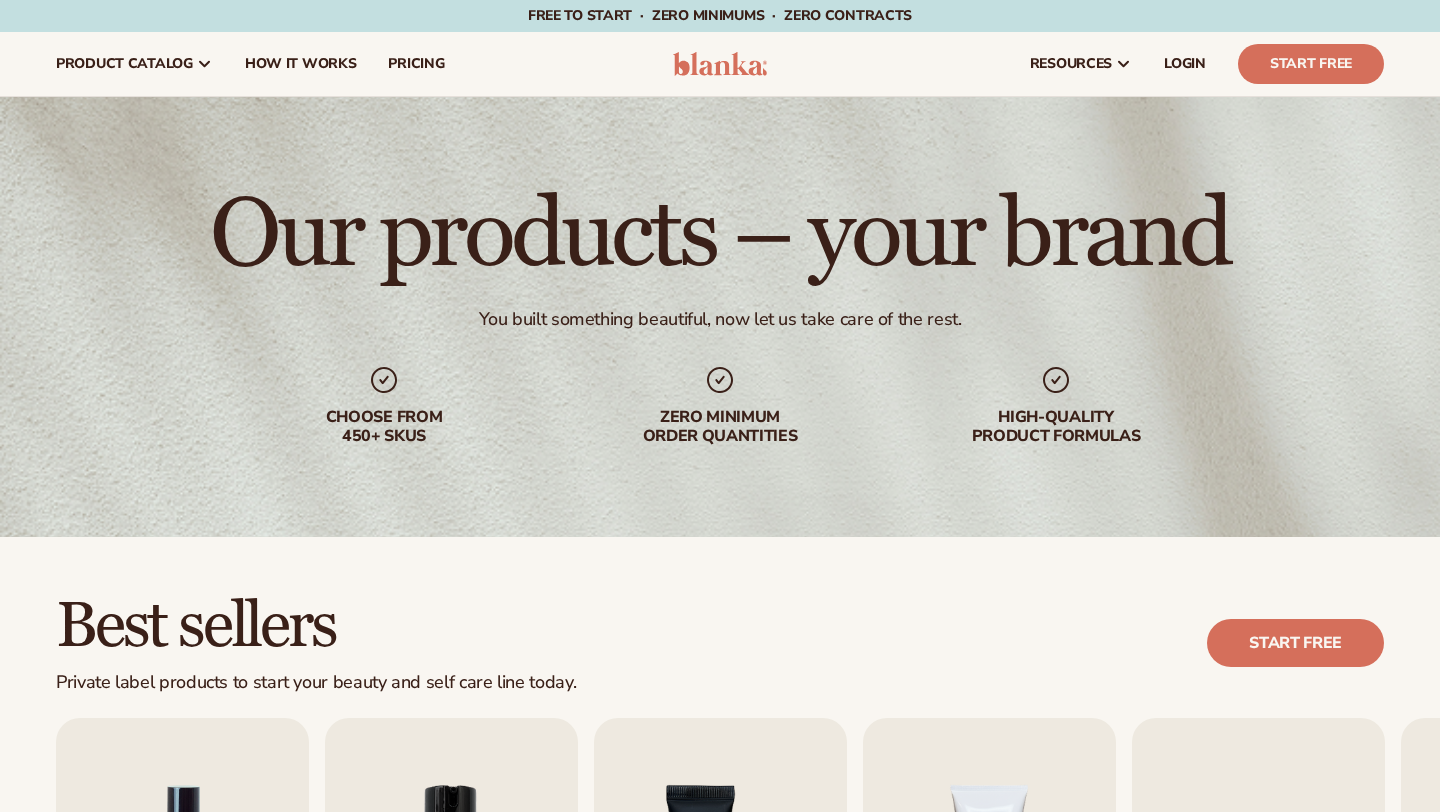 scroll, scrollTop: 0, scrollLeft: 0, axis: both 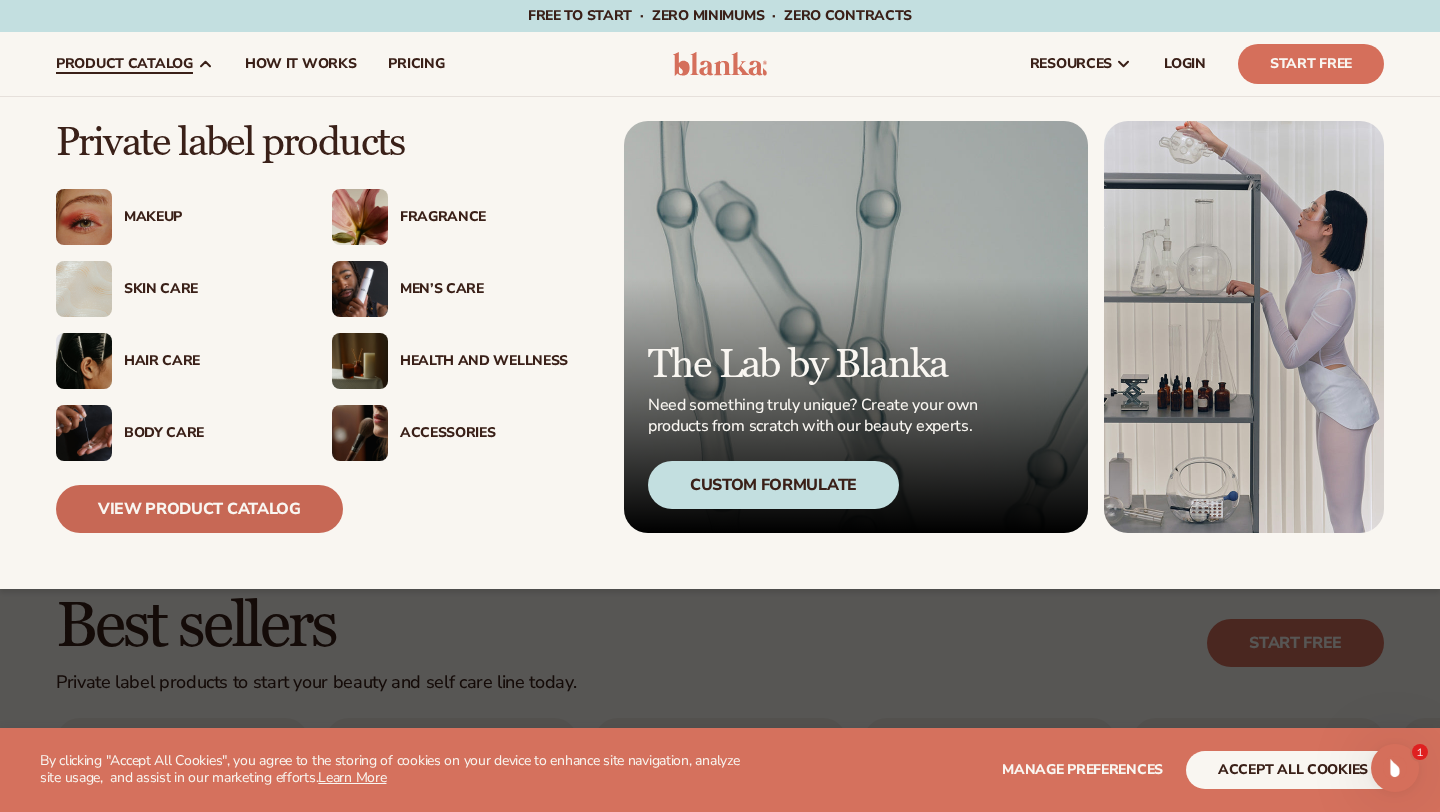 click on "View Product Catalog" at bounding box center [199, 509] 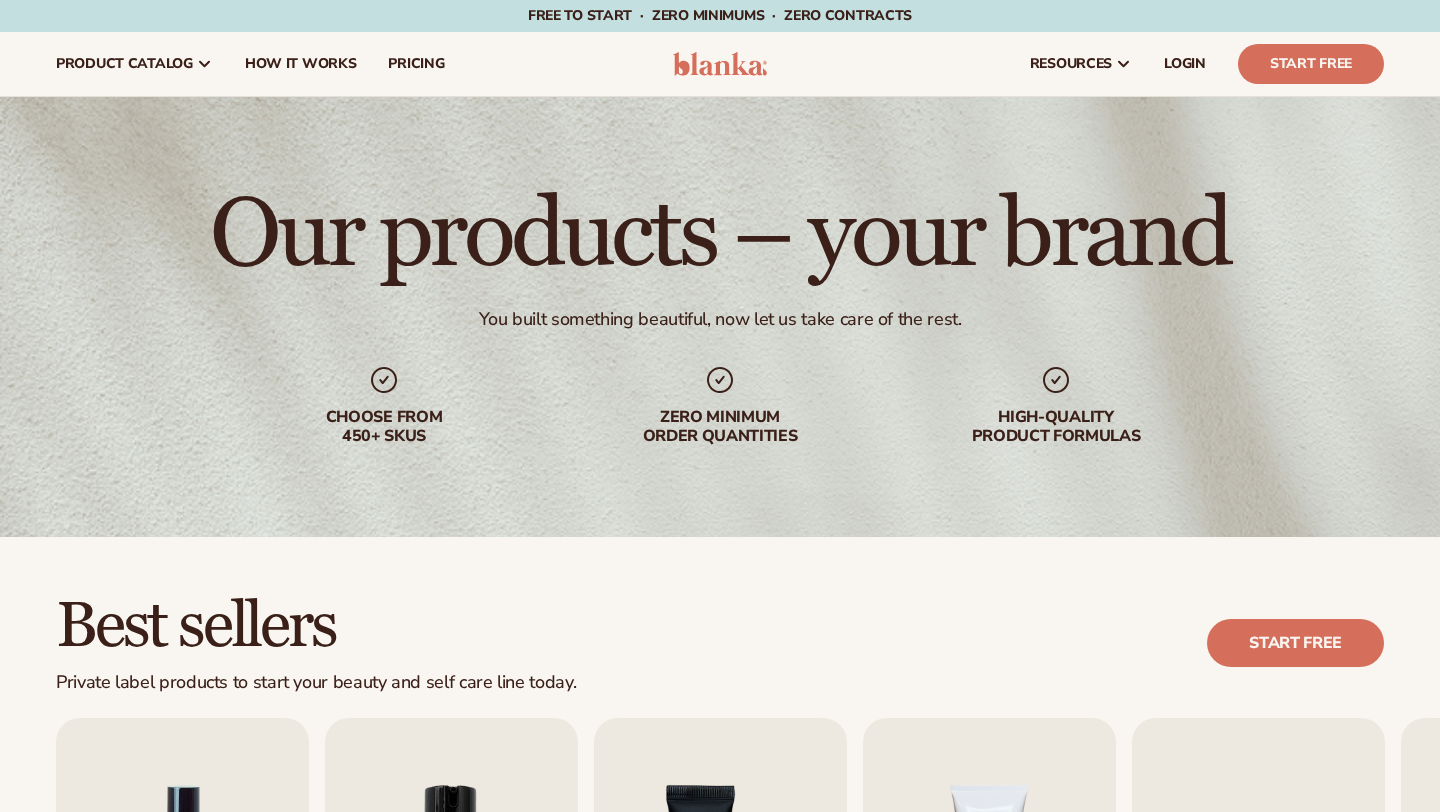 scroll, scrollTop: 0, scrollLeft: 0, axis: both 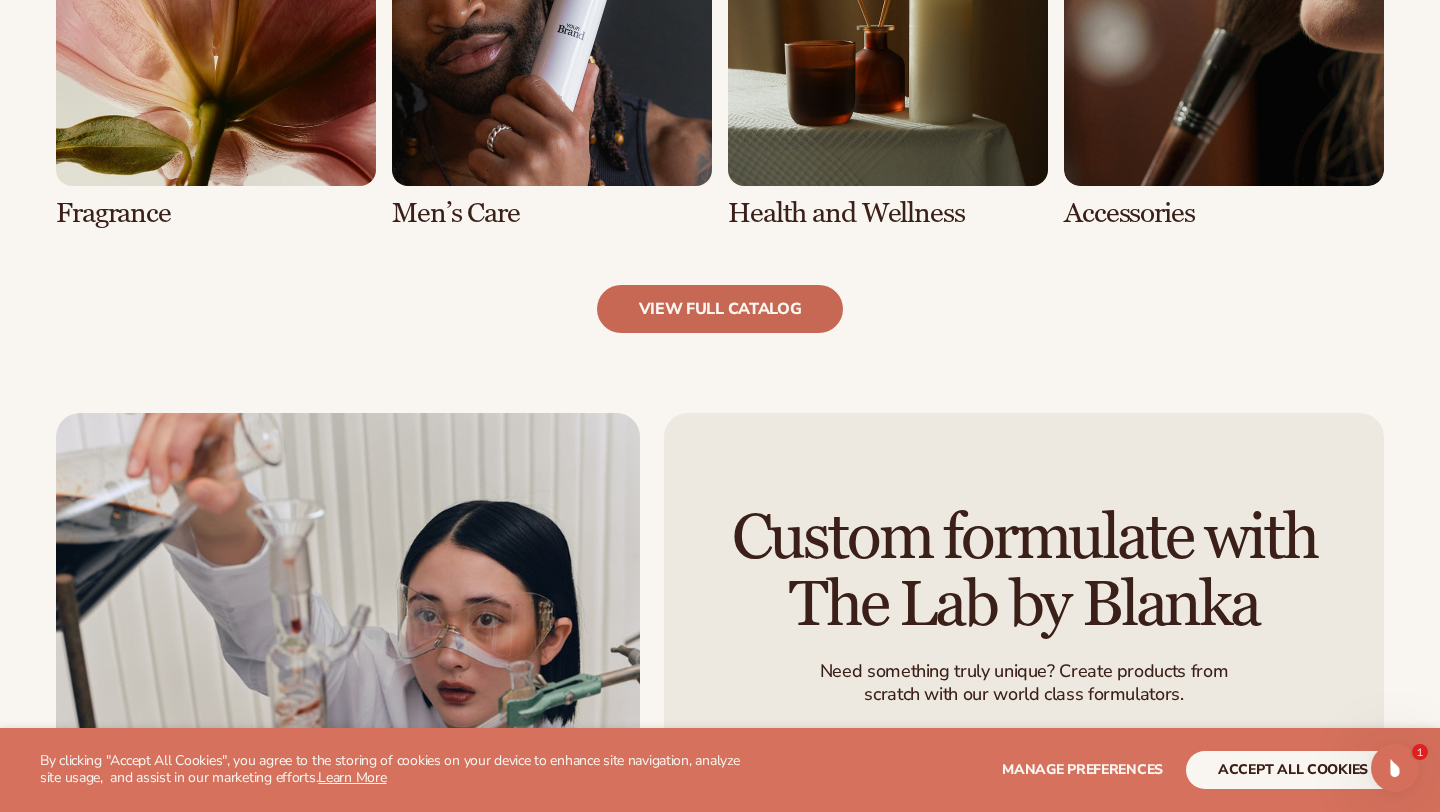 click on "view full catalog" at bounding box center (720, 309) 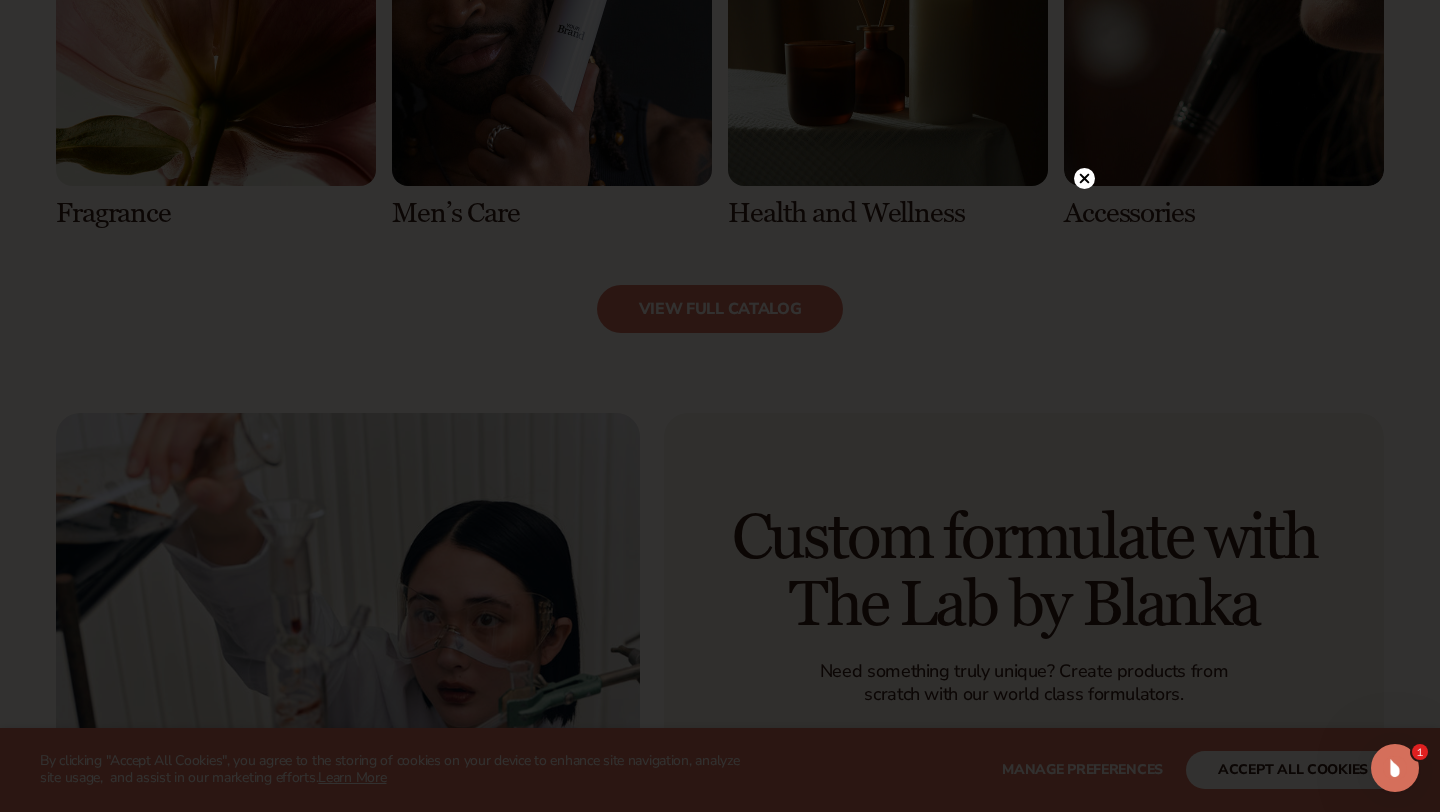click 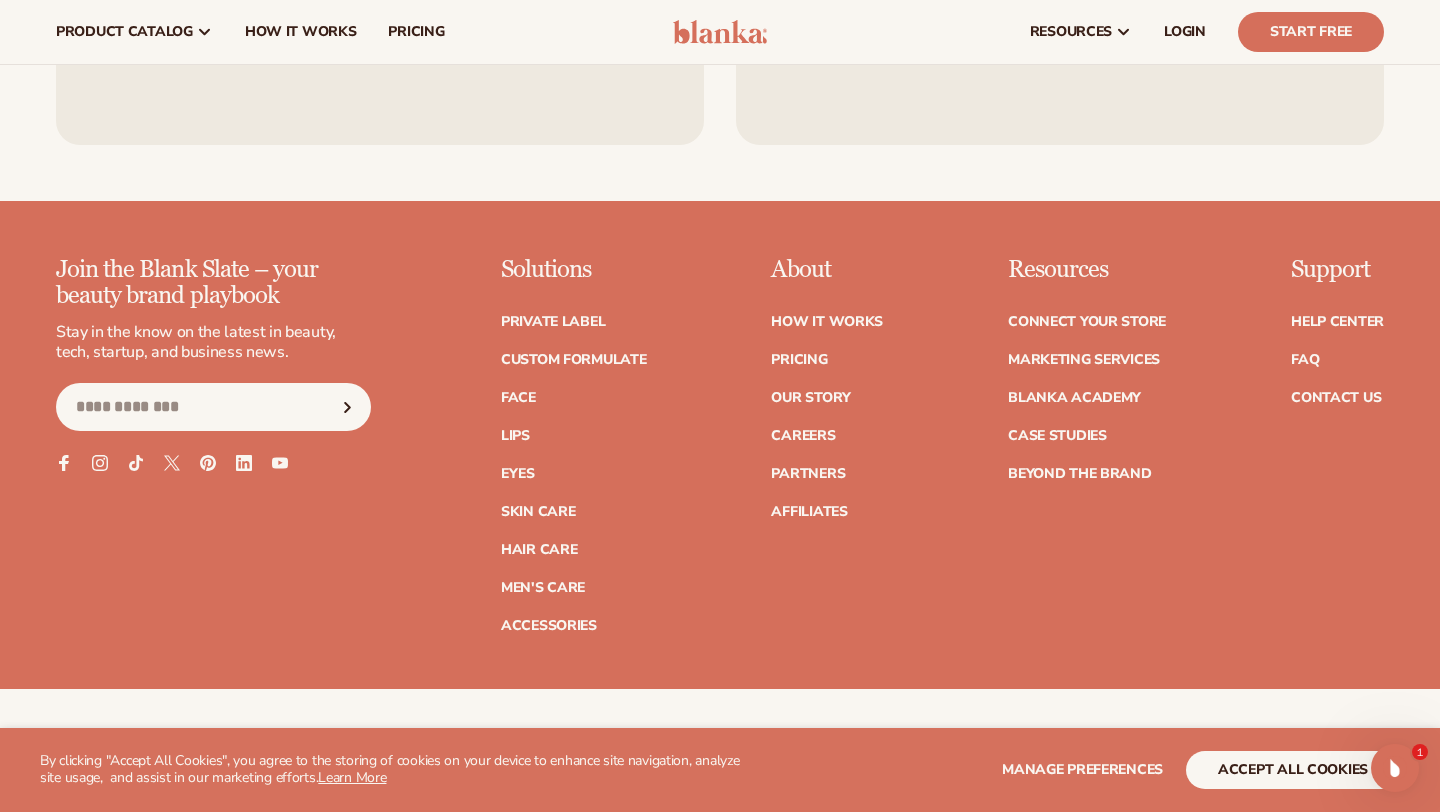 scroll, scrollTop: 3963, scrollLeft: 0, axis: vertical 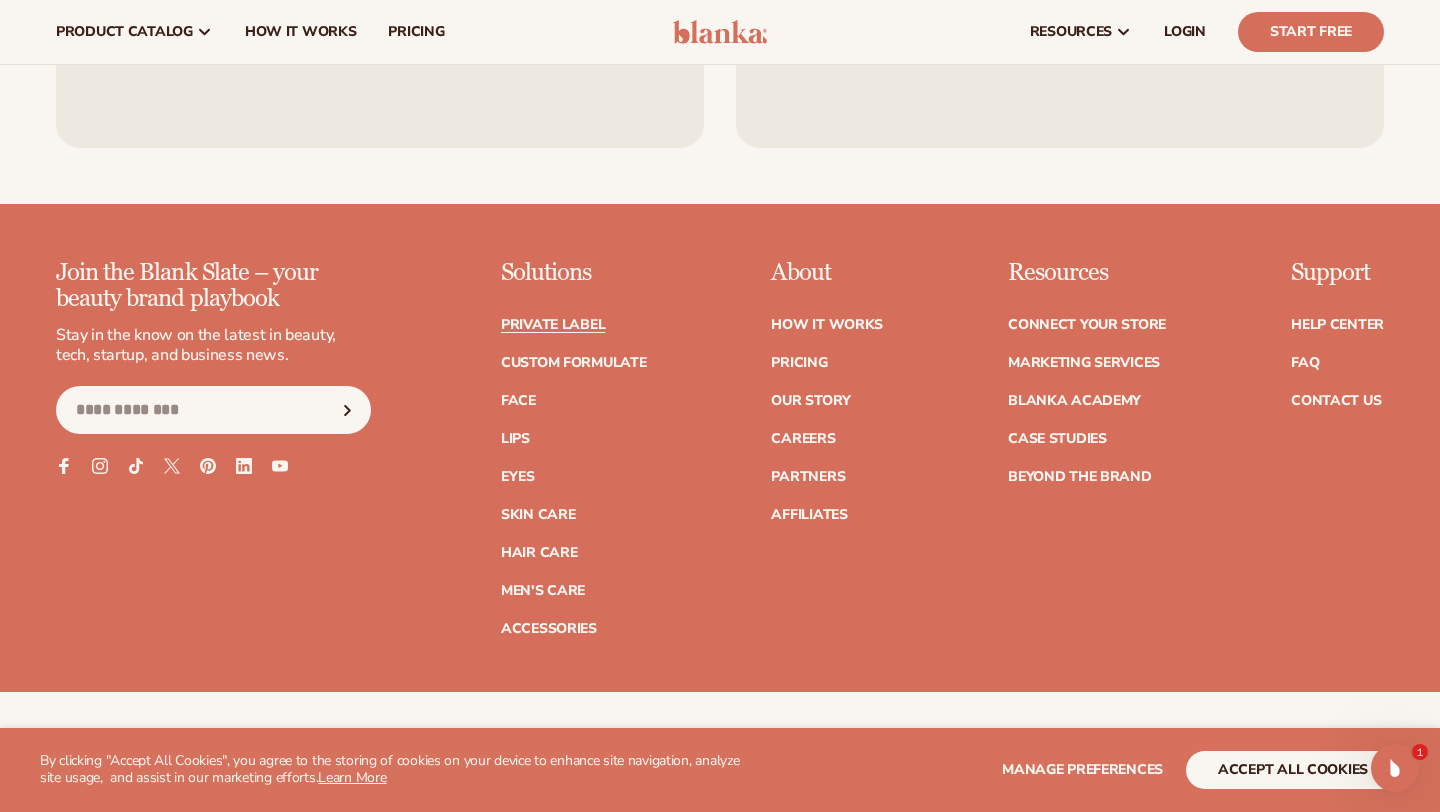click on "Private label" at bounding box center (553, 325) 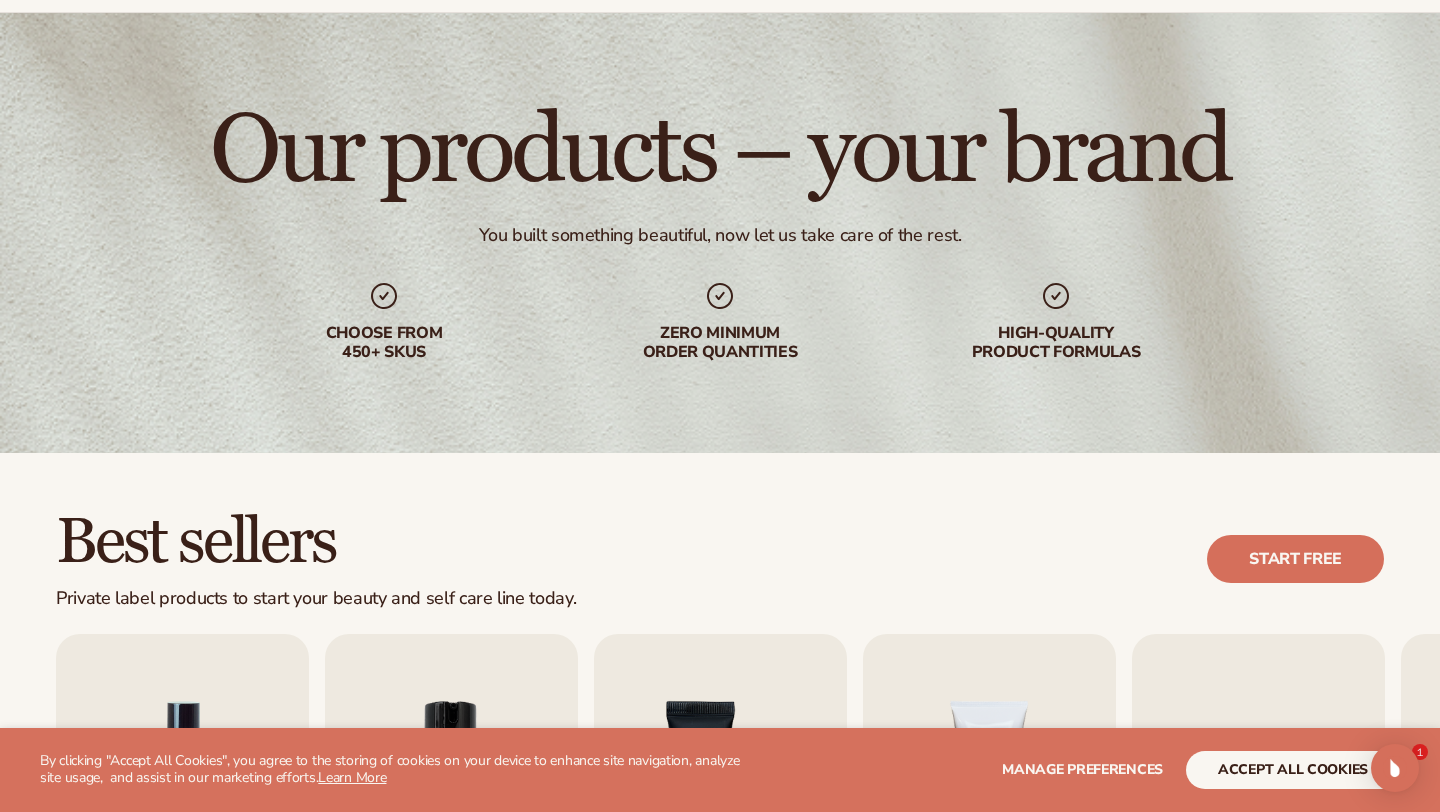 scroll, scrollTop: 106, scrollLeft: 0, axis: vertical 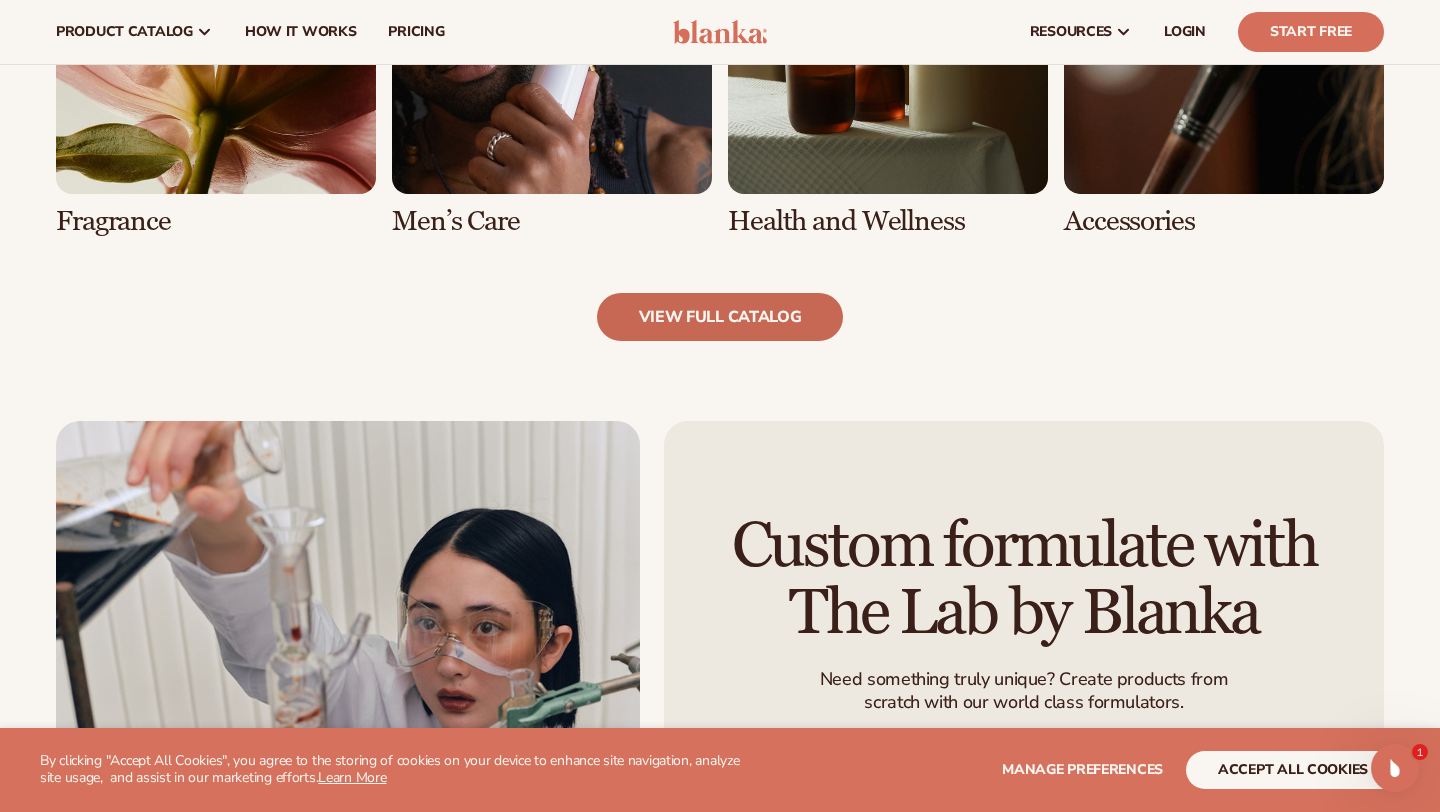 click on "view full catalog" at bounding box center [720, 317] 